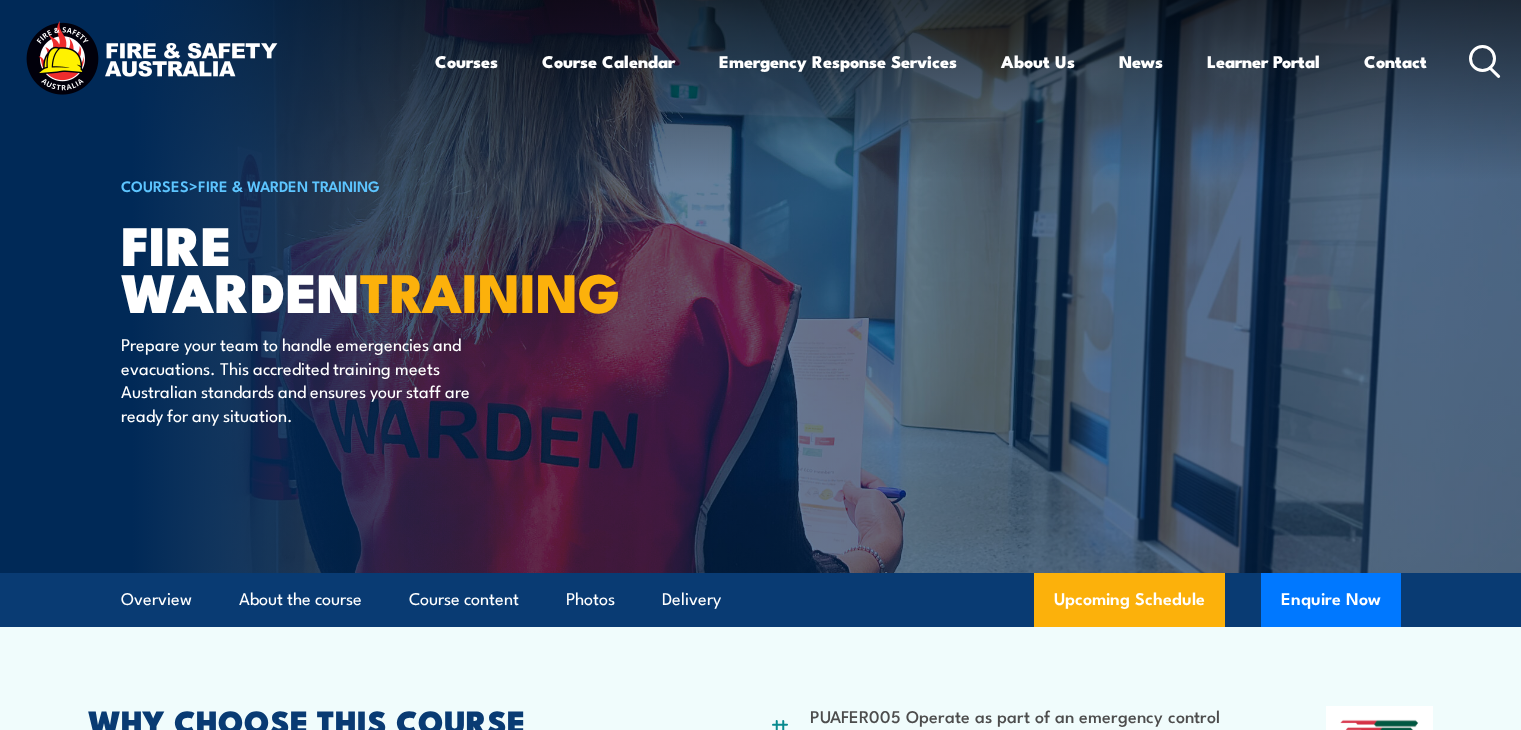 scroll, scrollTop: 0, scrollLeft: 0, axis: both 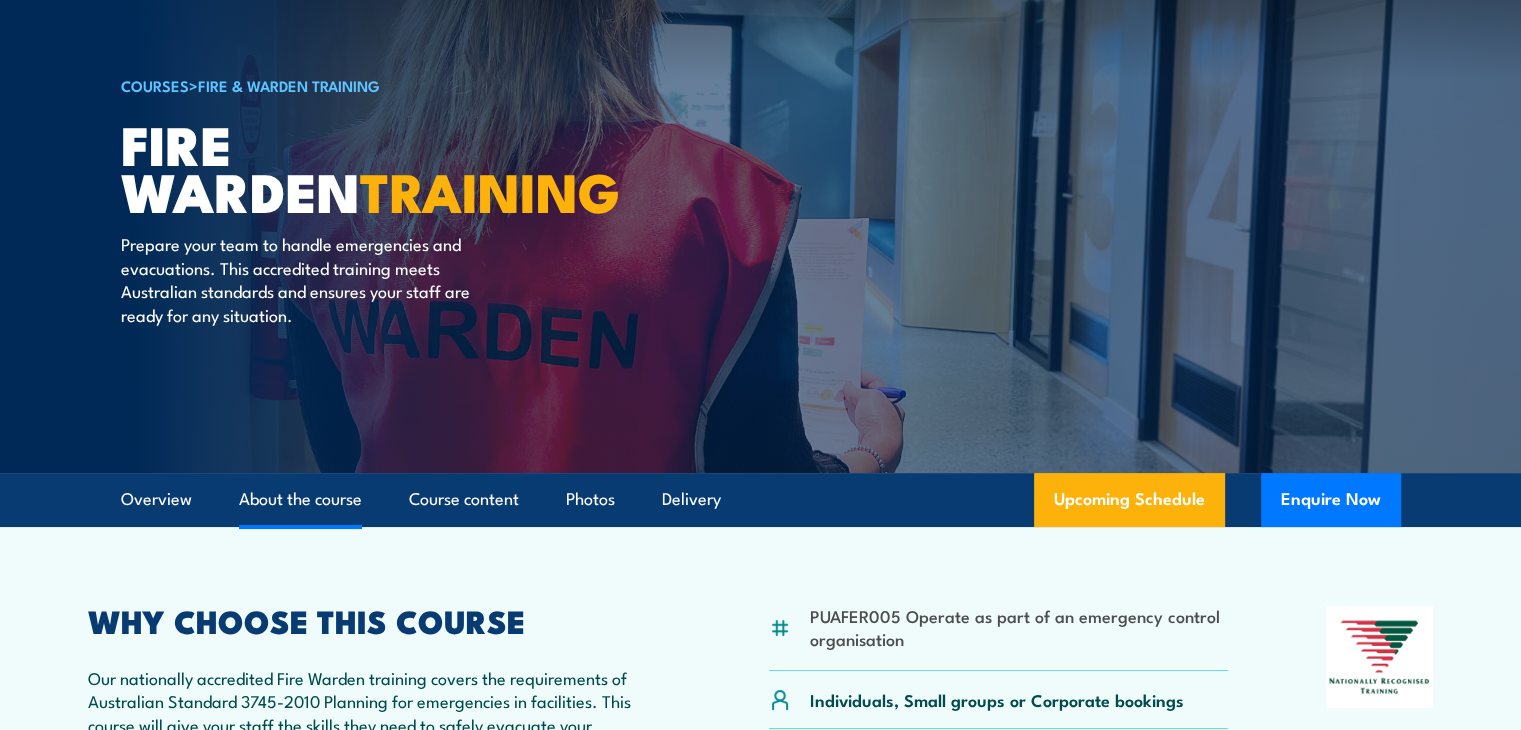 click on "About the course" at bounding box center [300, 499] 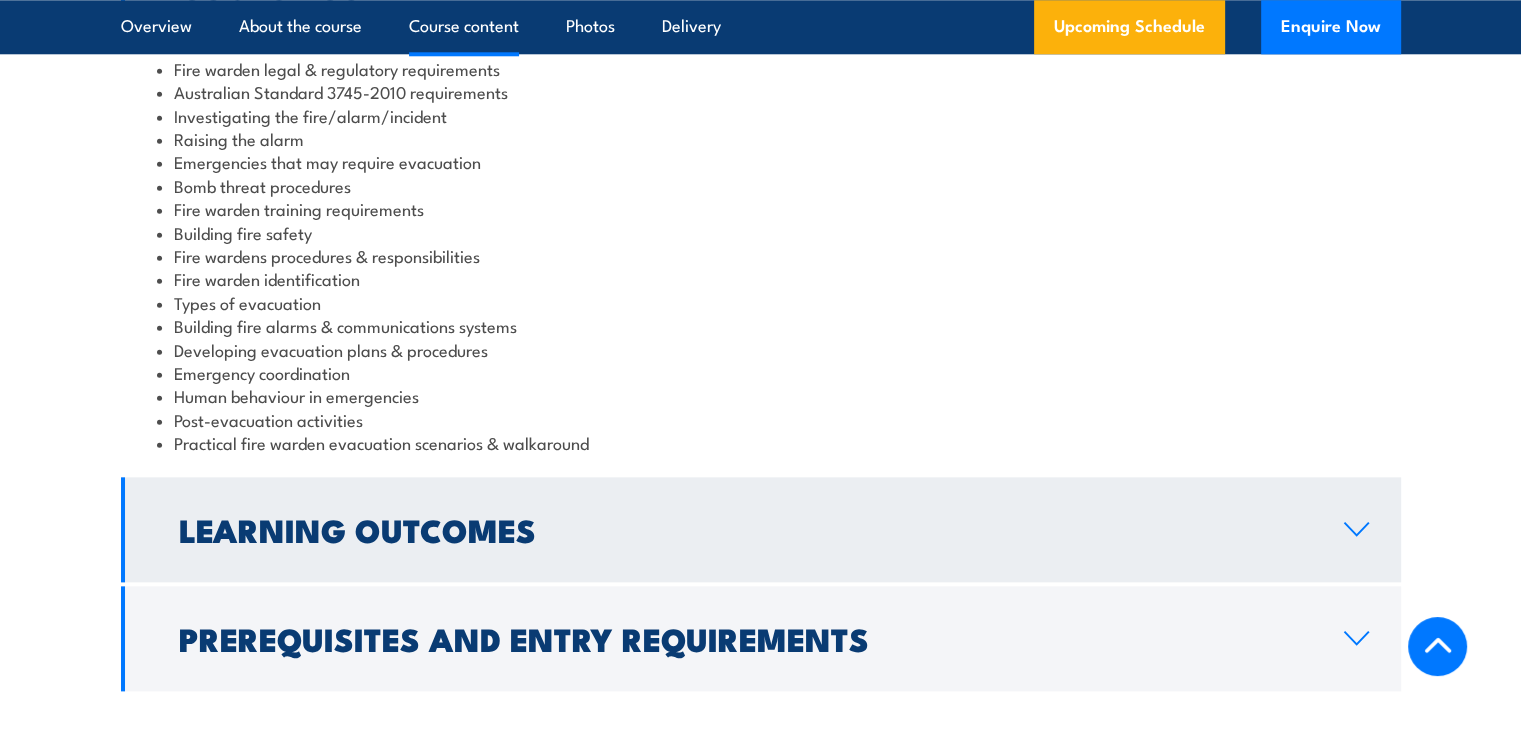 scroll, scrollTop: 2188, scrollLeft: 0, axis: vertical 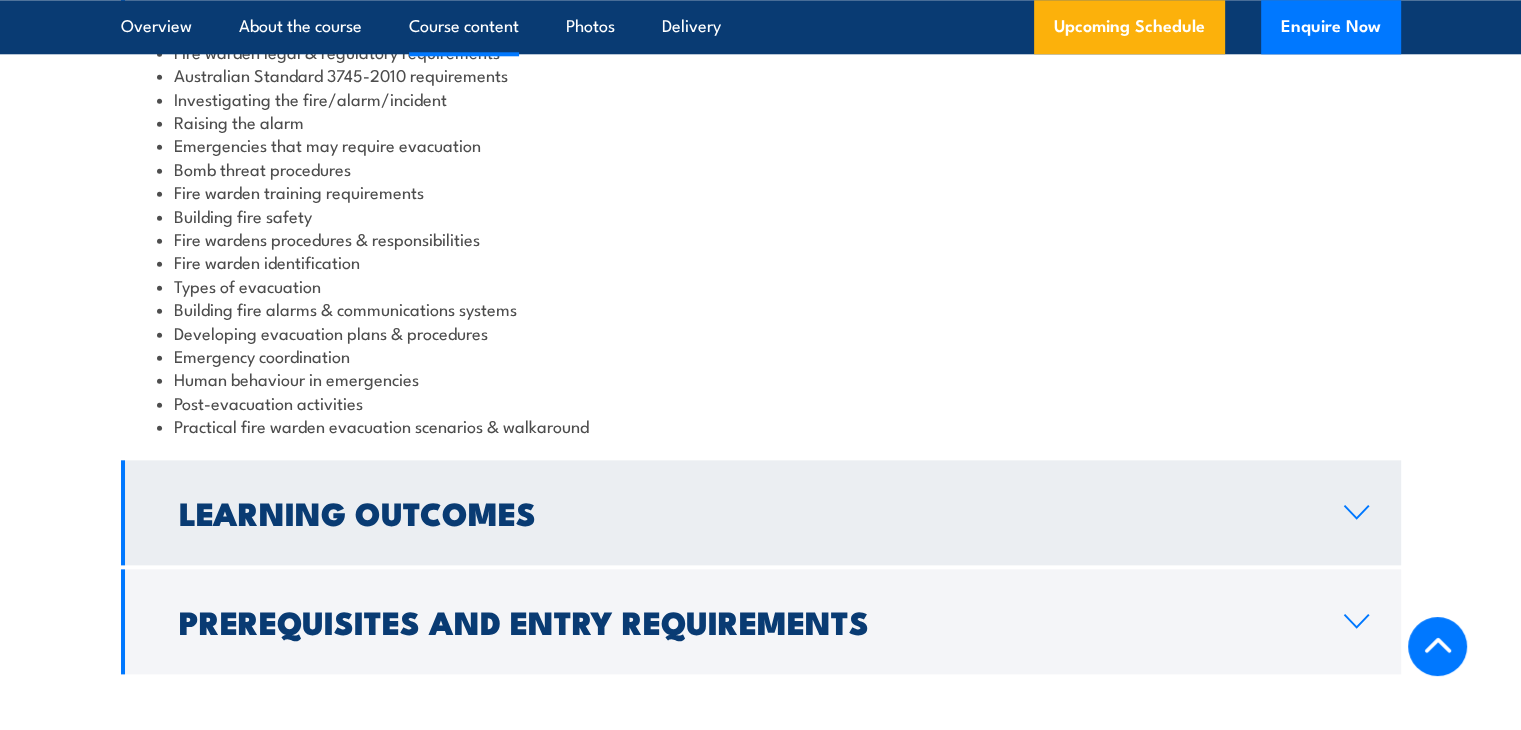 click on "Learning Outcomes" at bounding box center (745, 512) 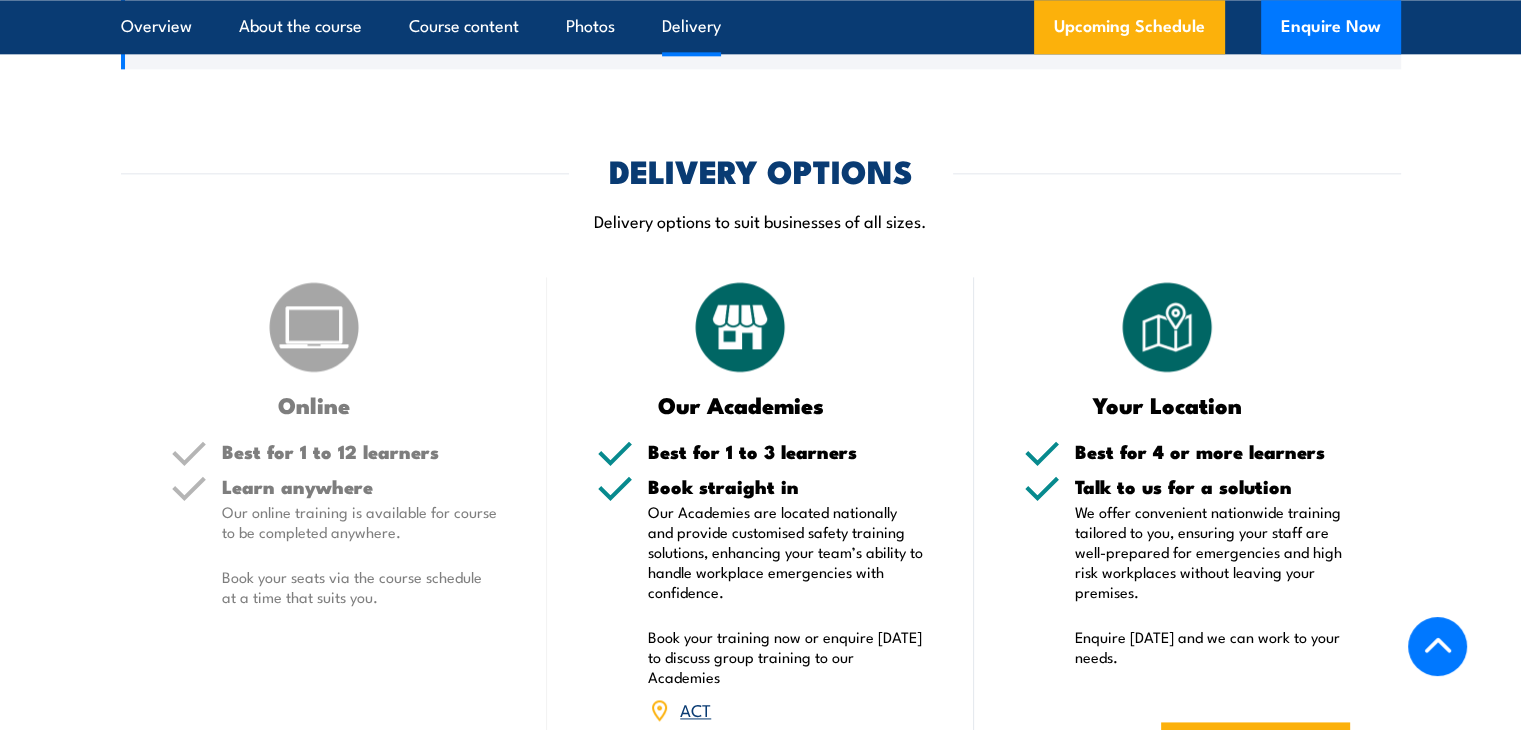 scroll, scrollTop: 2688, scrollLeft: 0, axis: vertical 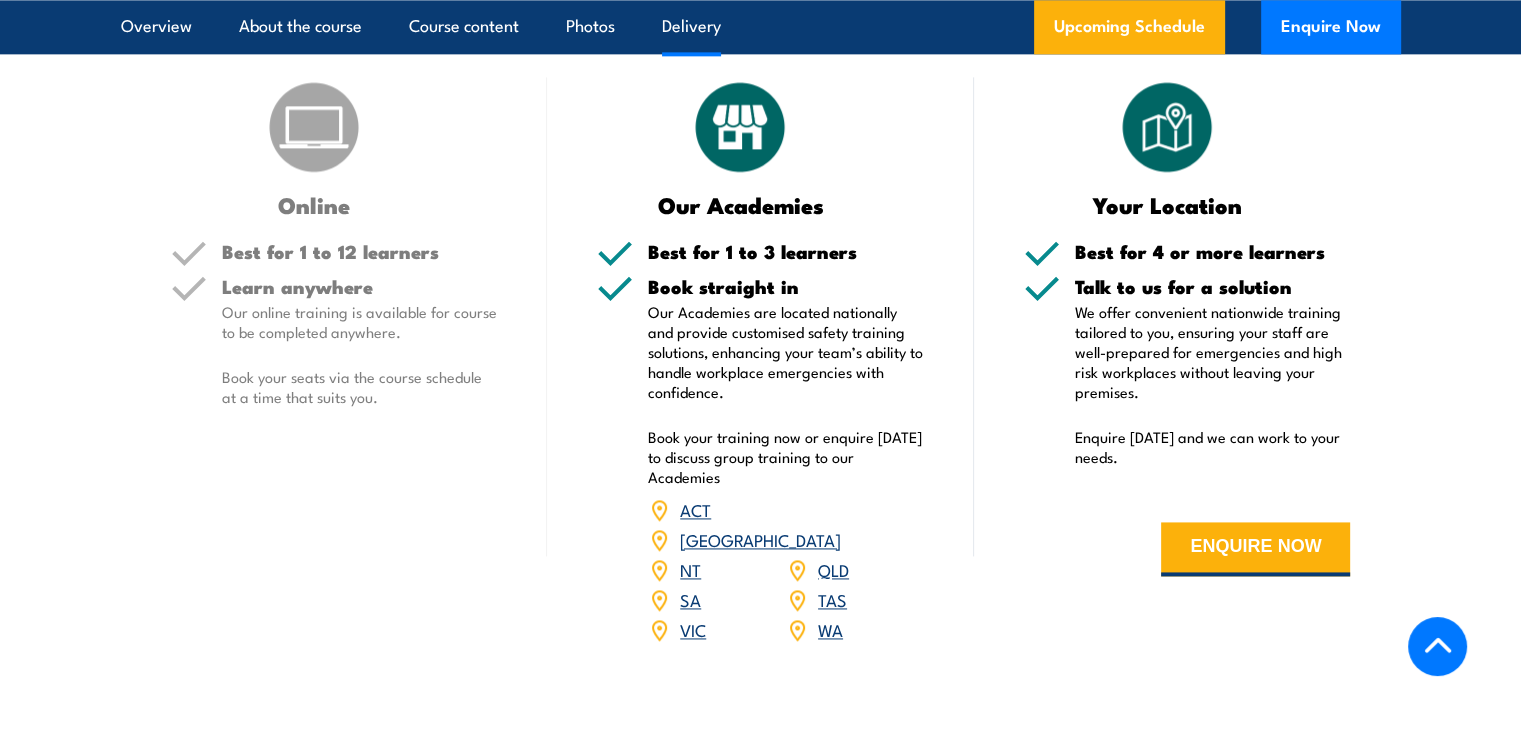 click on "VIC" at bounding box center [693, 629] 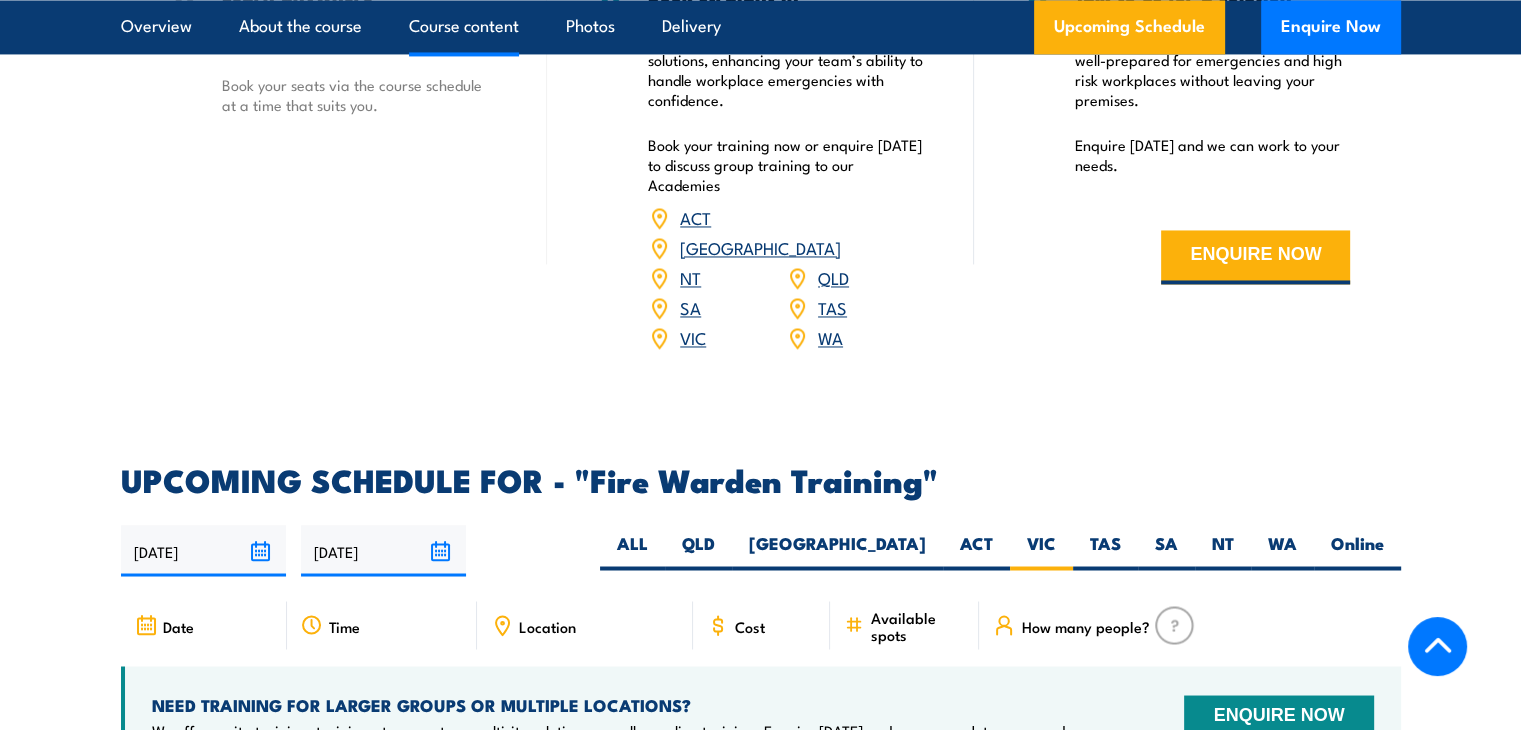 scroll, scrollTop: 0, scrollLeft: 0, axis: both 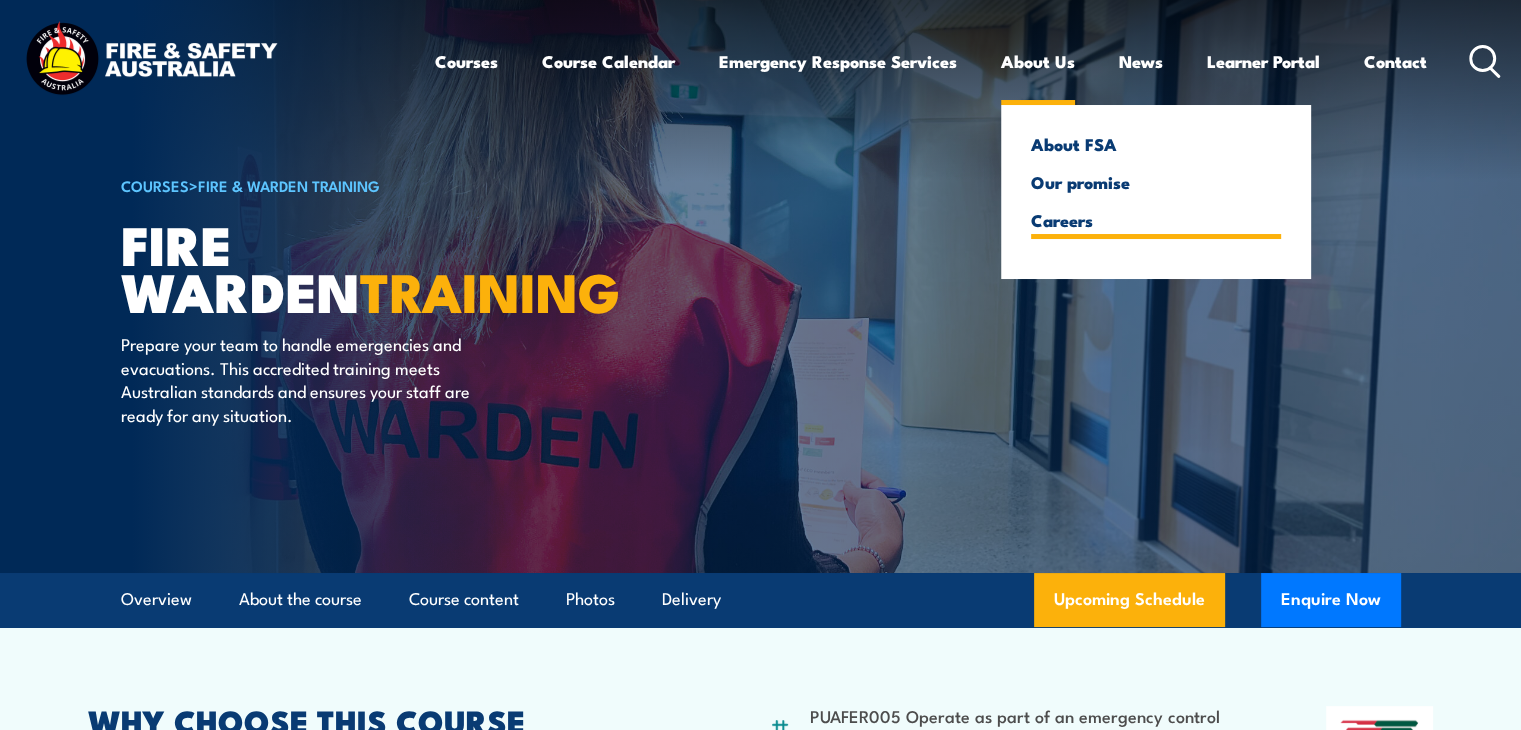 click on "Careers" at bounding box center [1156, 220] 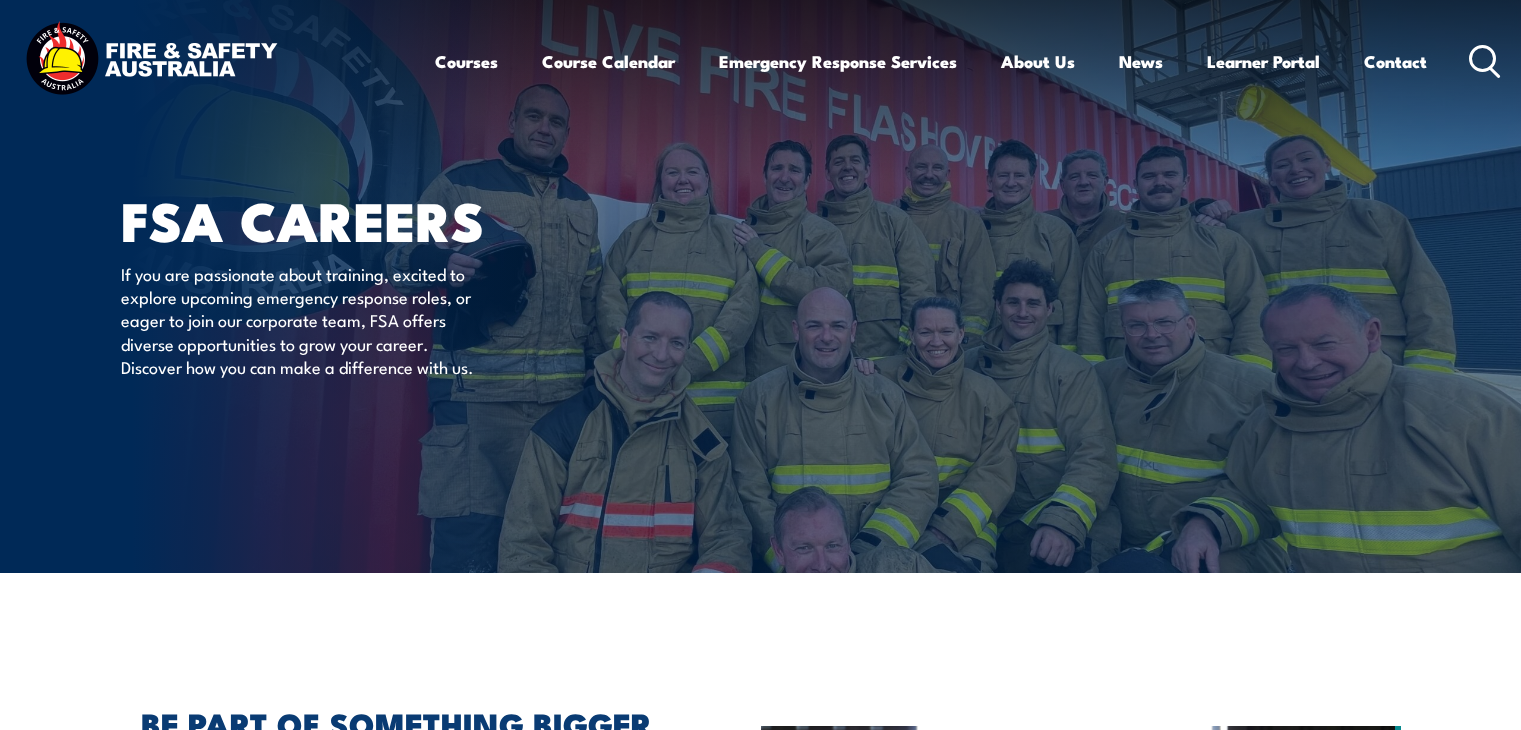 scroll, scrollTop: 0, scrollLeft: 0, axis: both 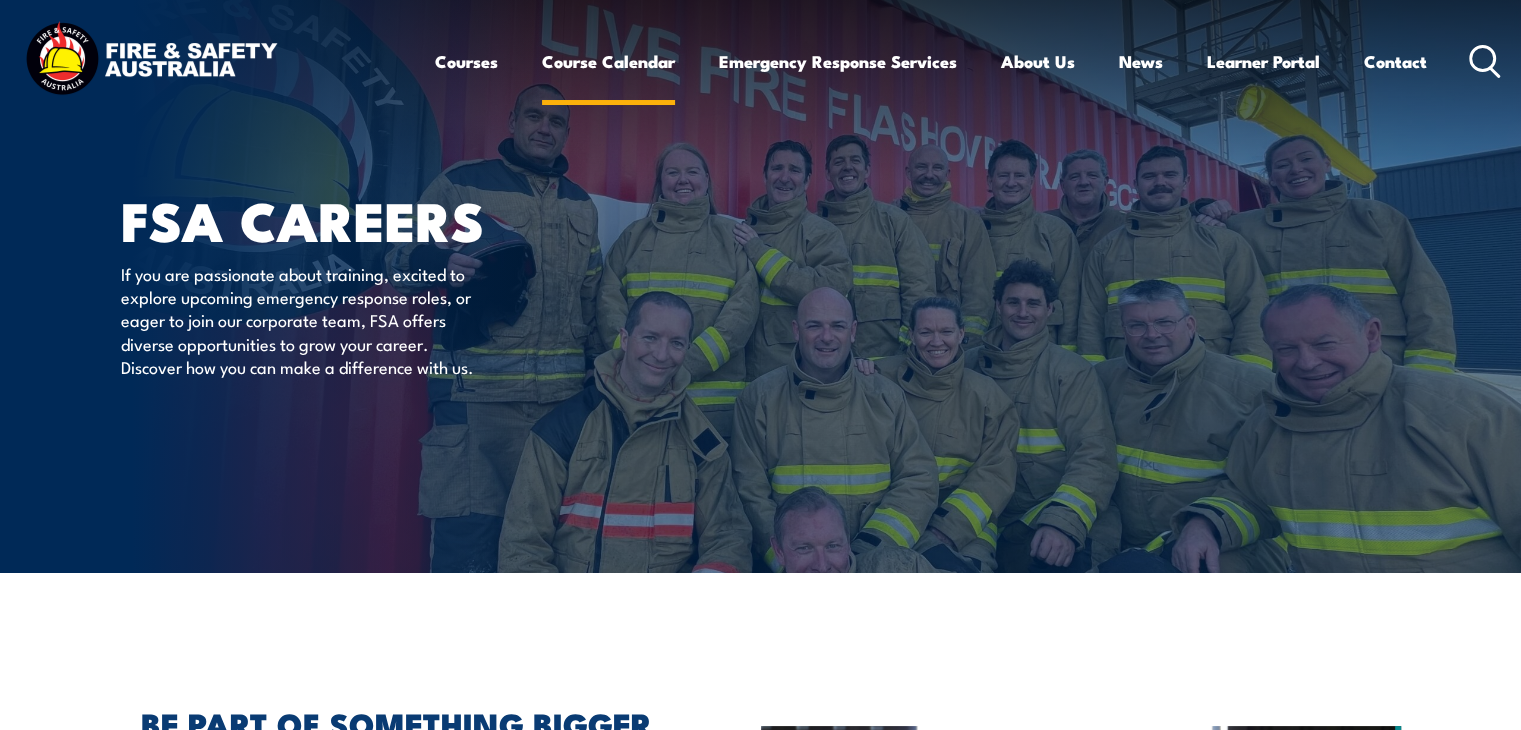 click on "Course Calendar" at bounding box center [608, 61] 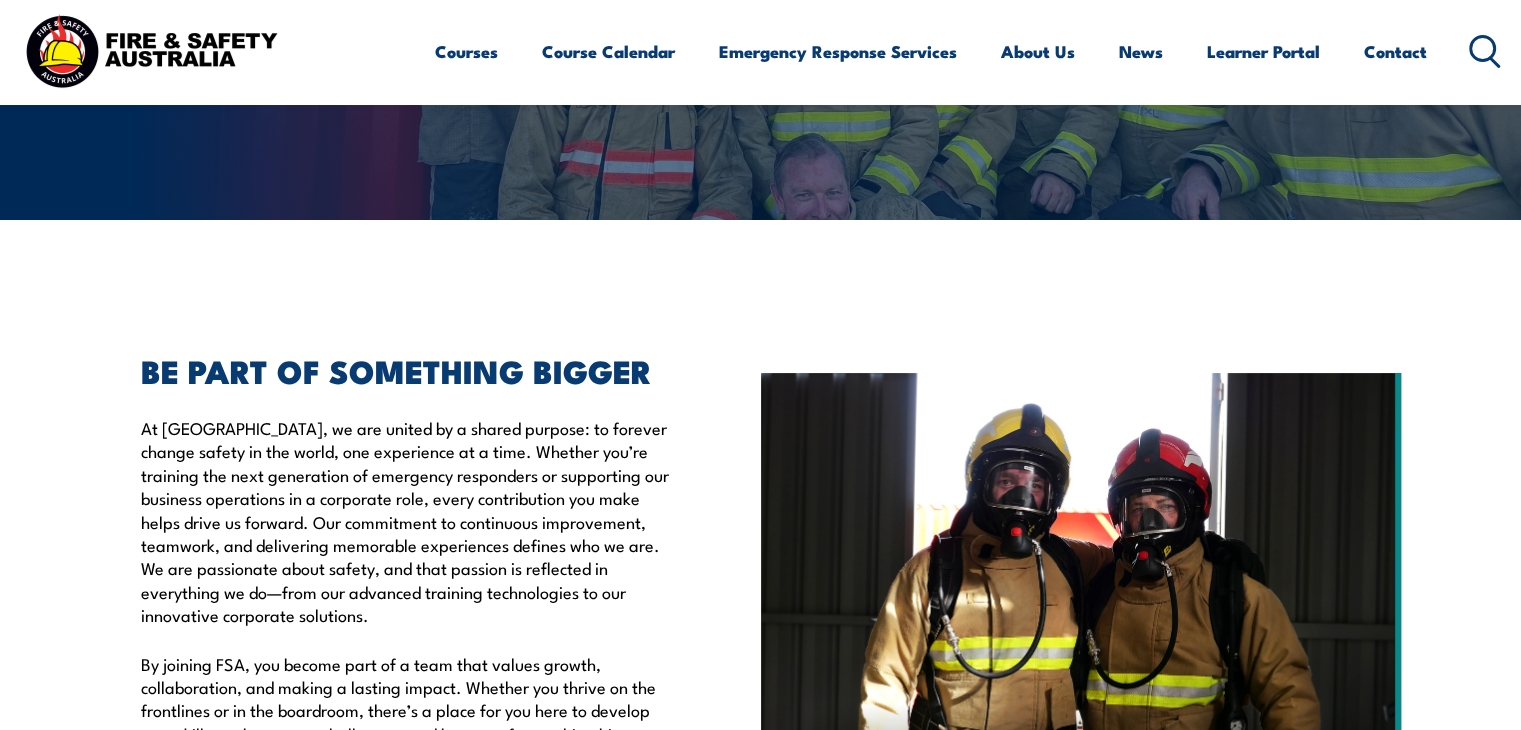 scroll, scrollTop: 400, scrollLeft: 0, axis: vertical 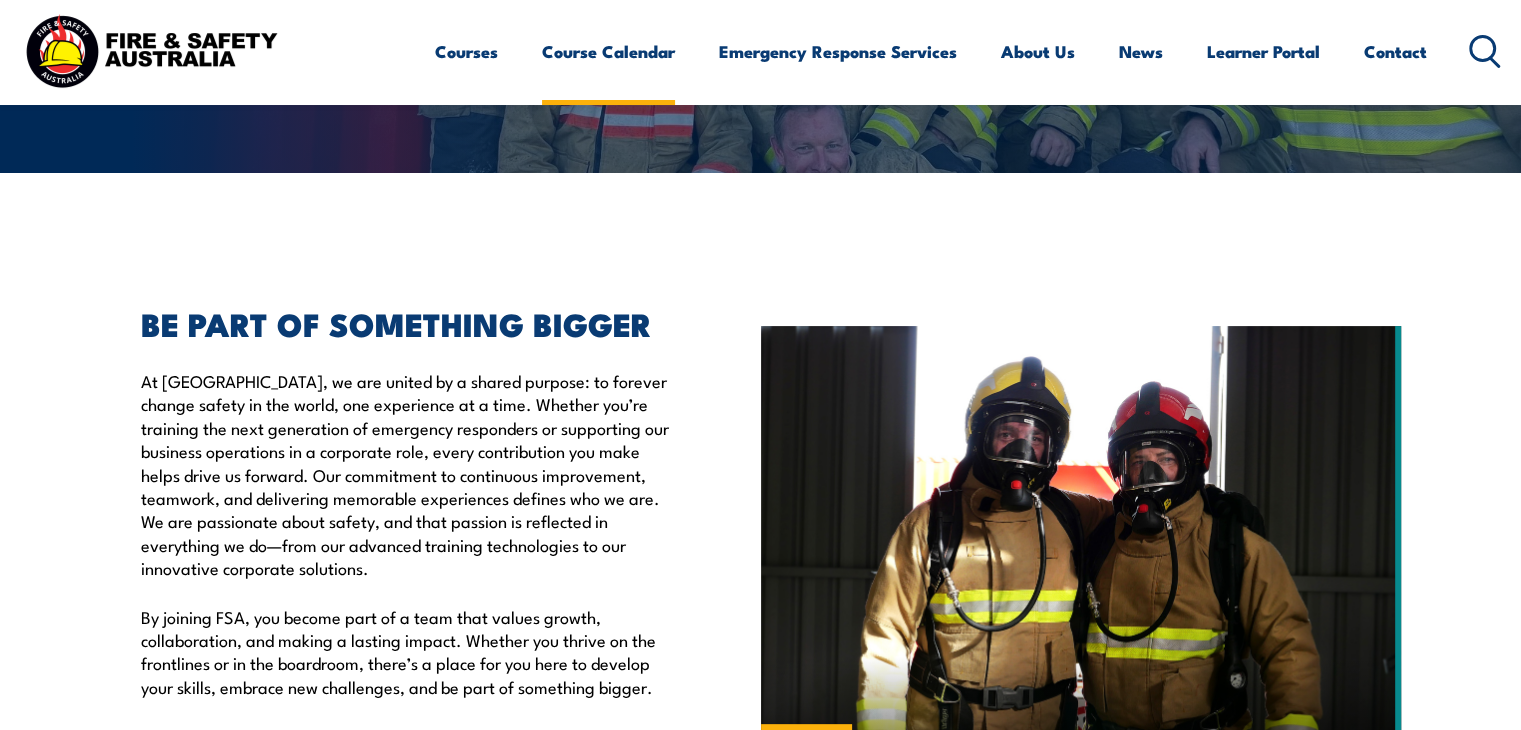 click on "Course Calendar" at bounding box center [608, 51] 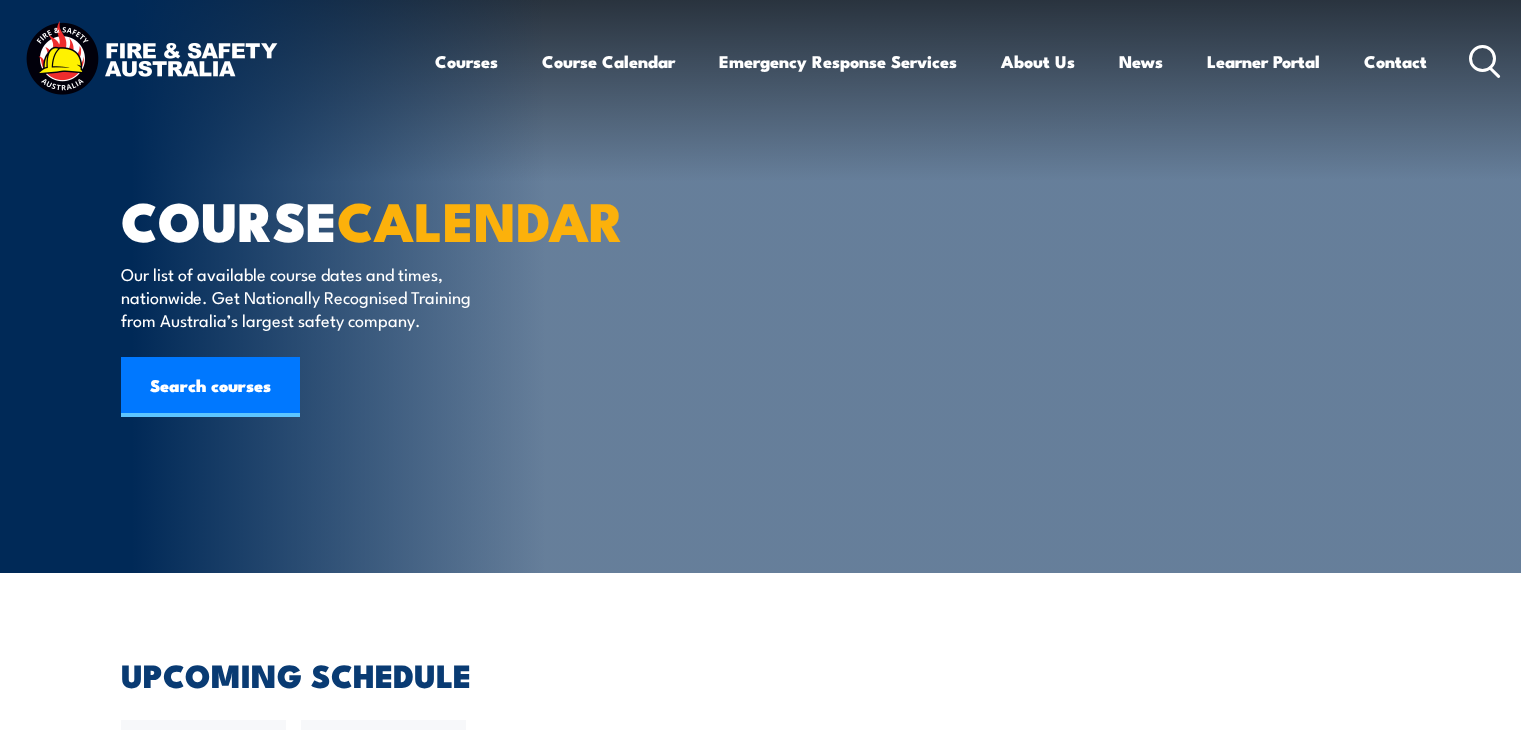 click on "Courses" at bounding box center (466, 61) 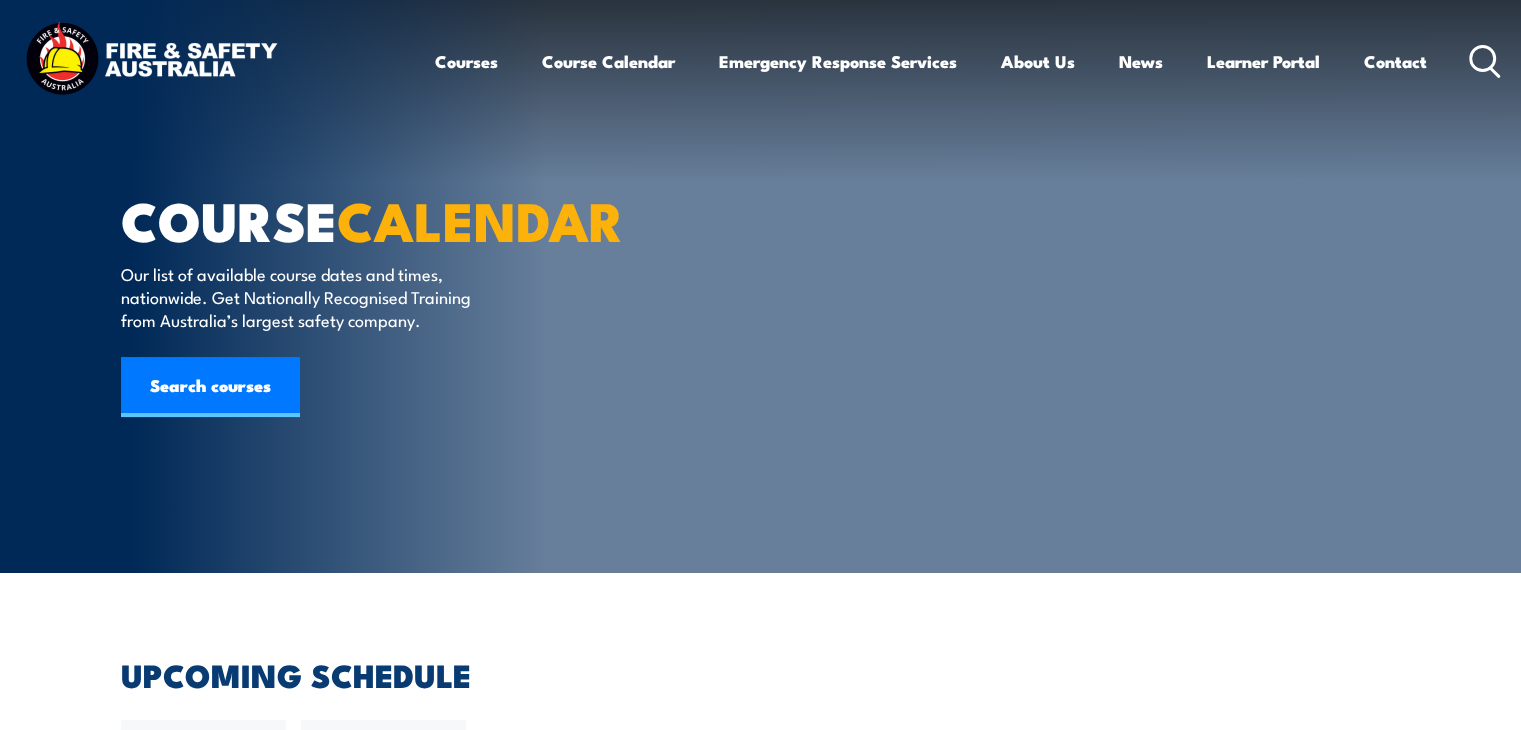 scroll, scrollTop: 500, scrollLeft: 0, axis: vertical 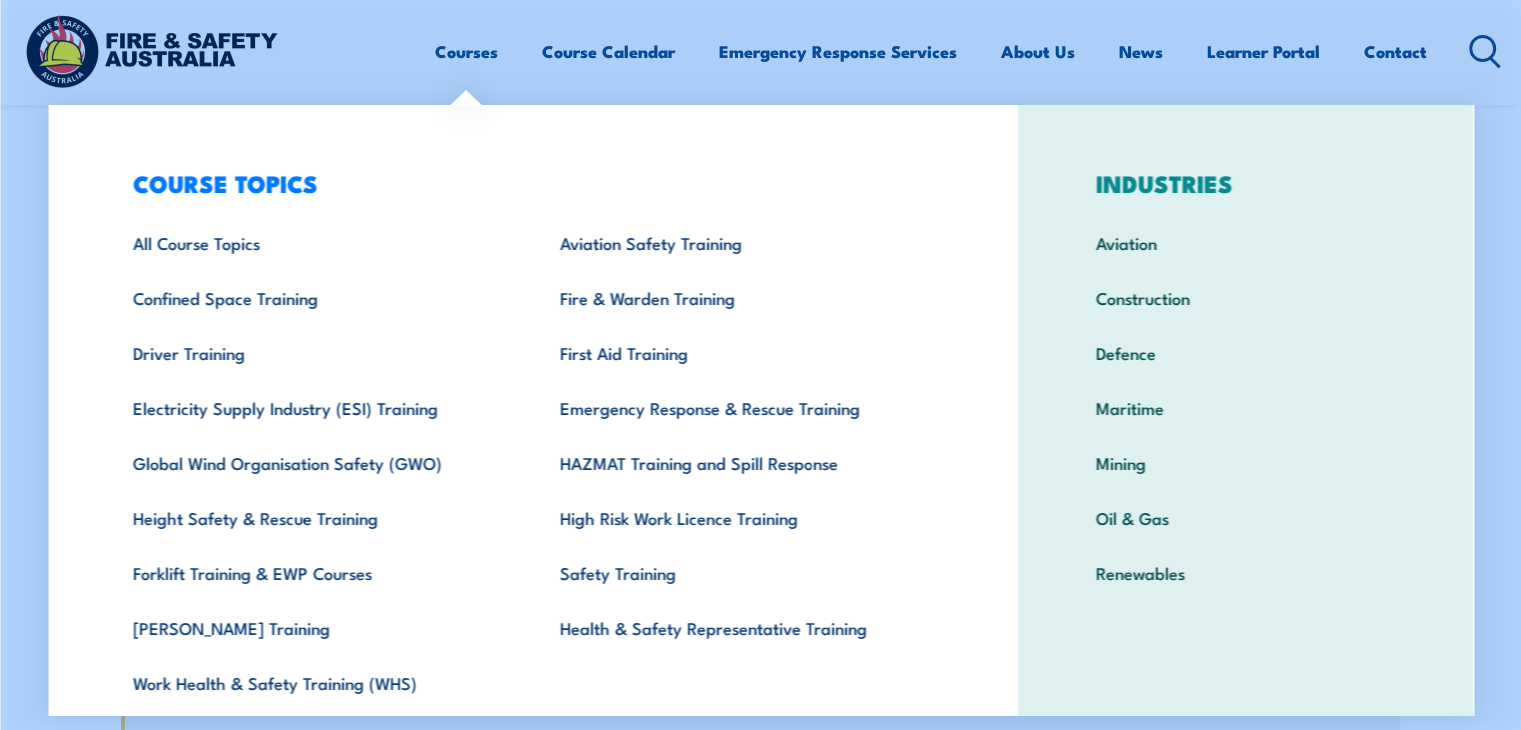 click on "Courses" at bounding box center [466, 51] 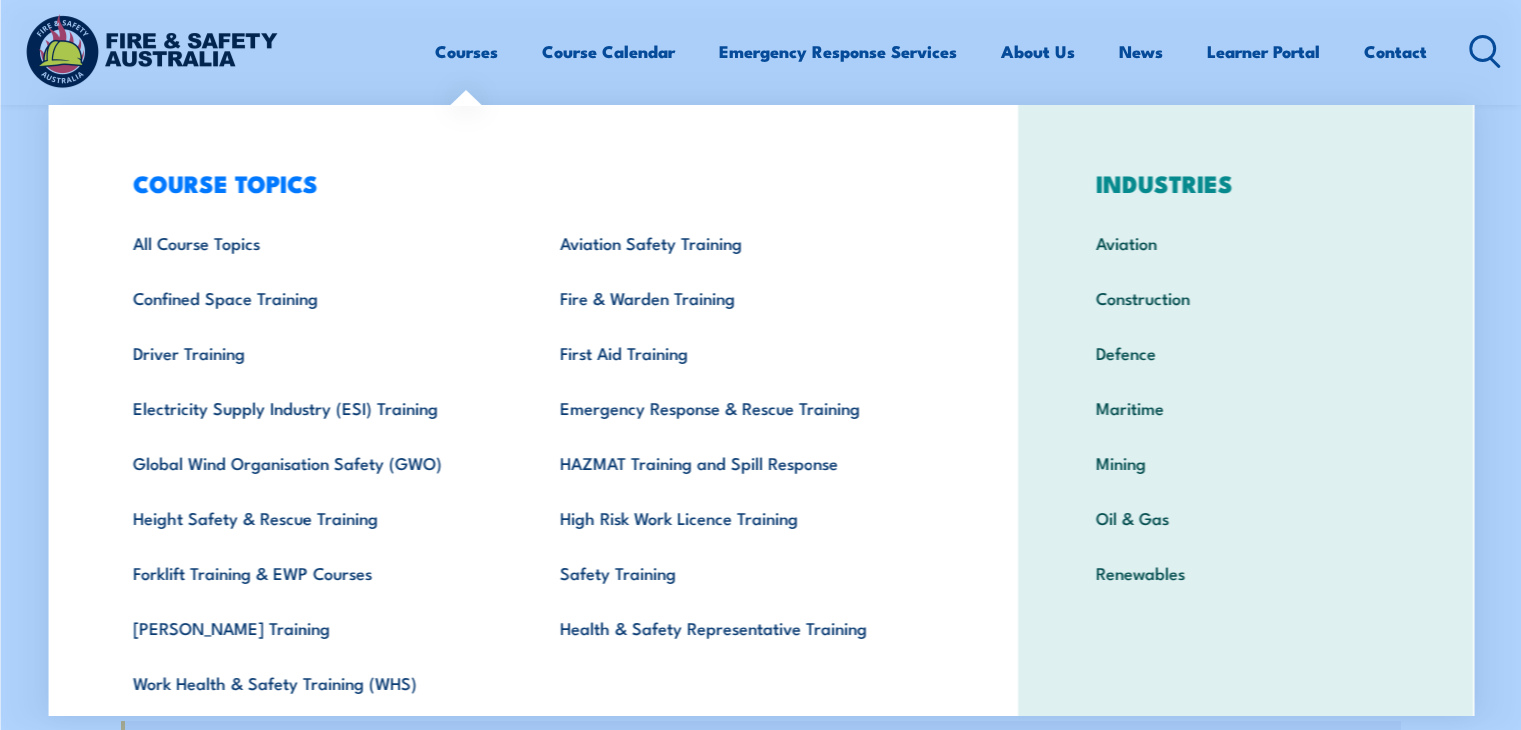 scroll, scrollTop: 0, scrollLeft: 0, axis: both 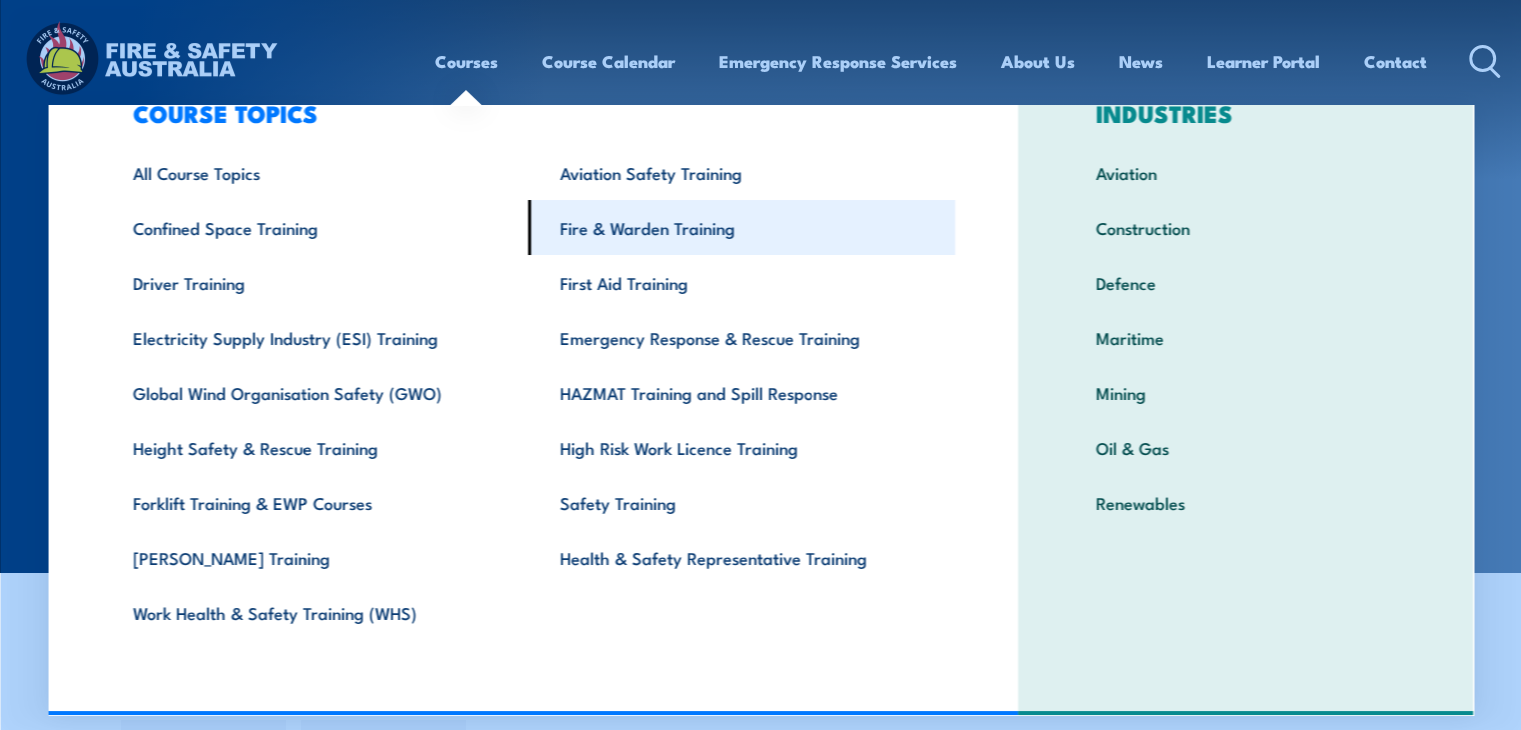click on "Fire & Warden Training" at bounding box center [741, 227] 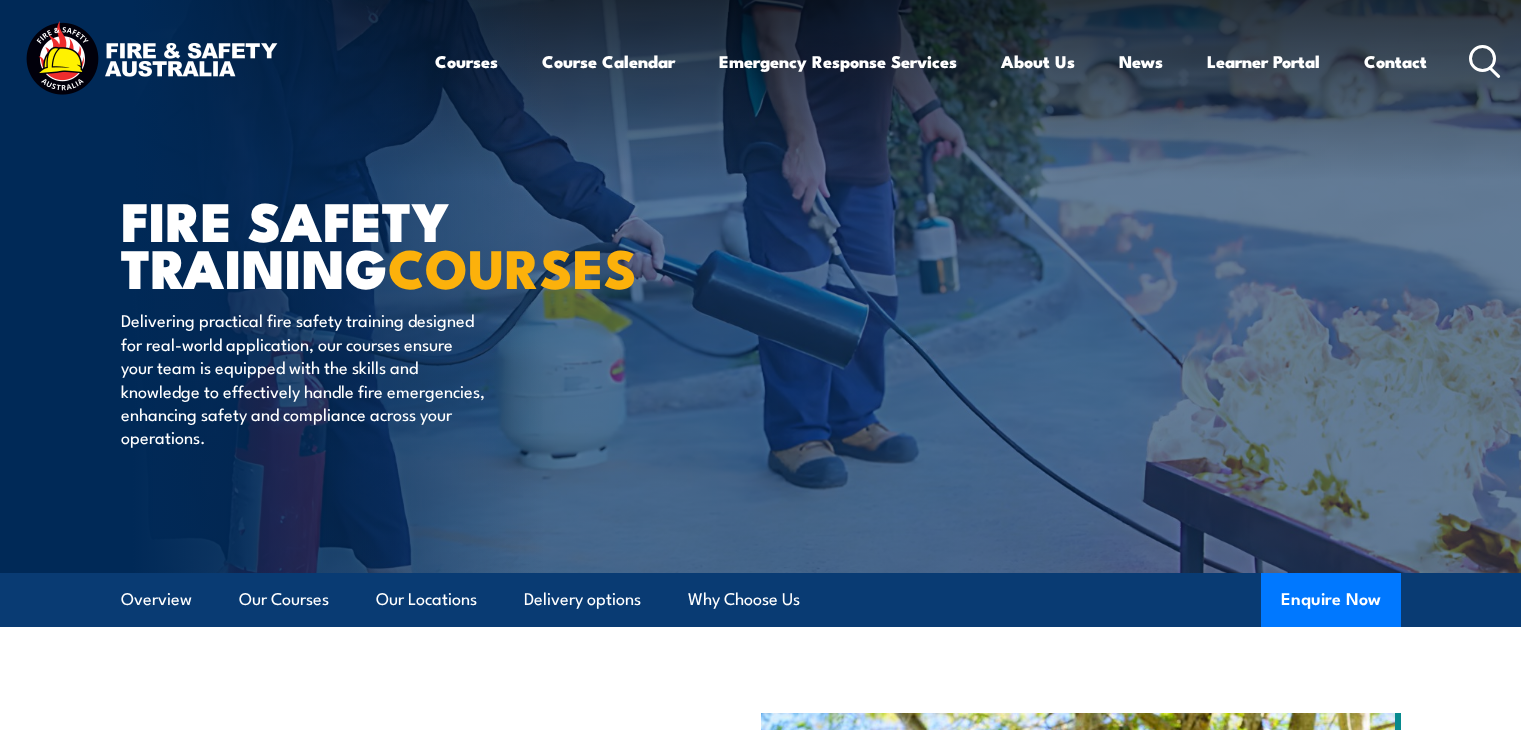 scroll, scrollTop: 0, scrollLeft: 0, axis: both 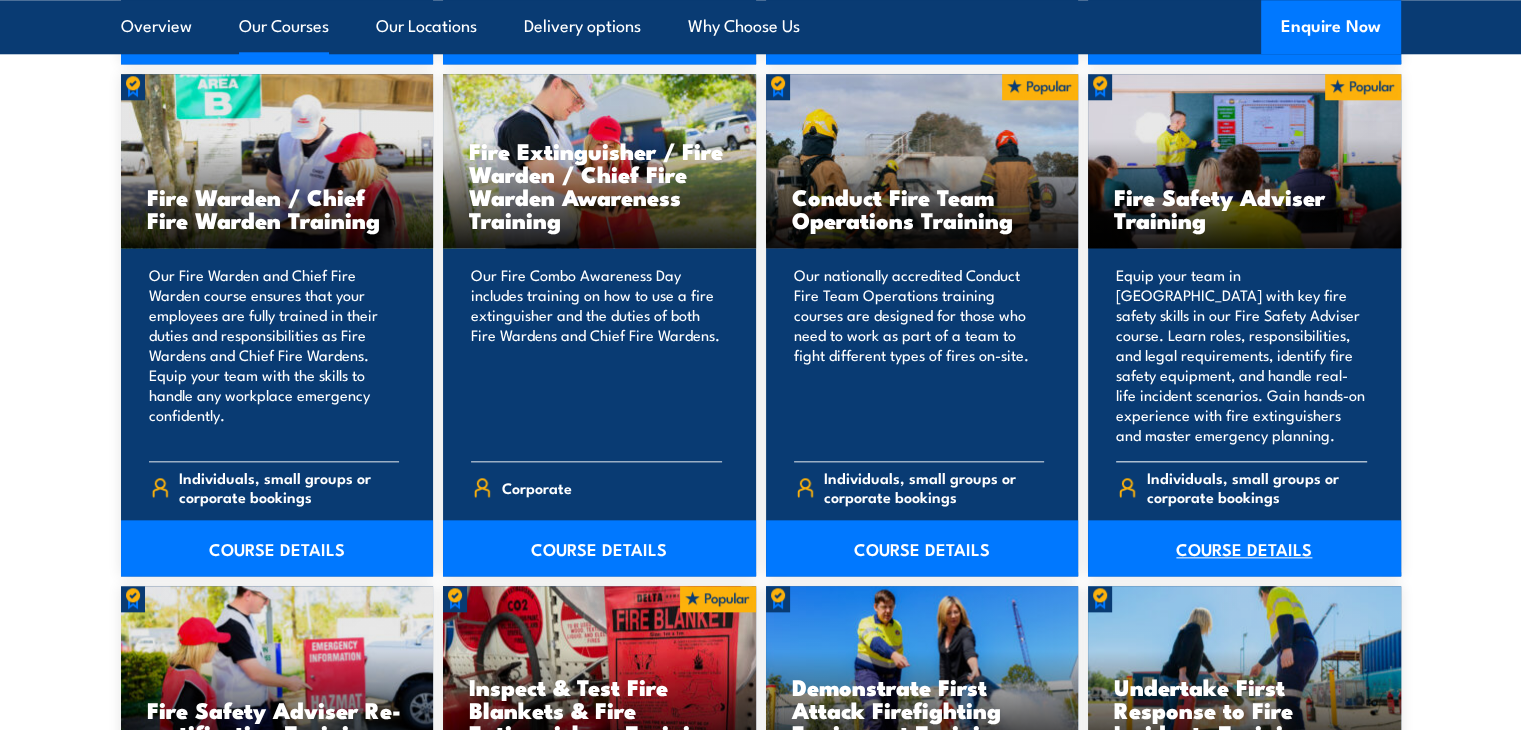 click on "COURSE DETAILS" at bounding box center (1244, 548) 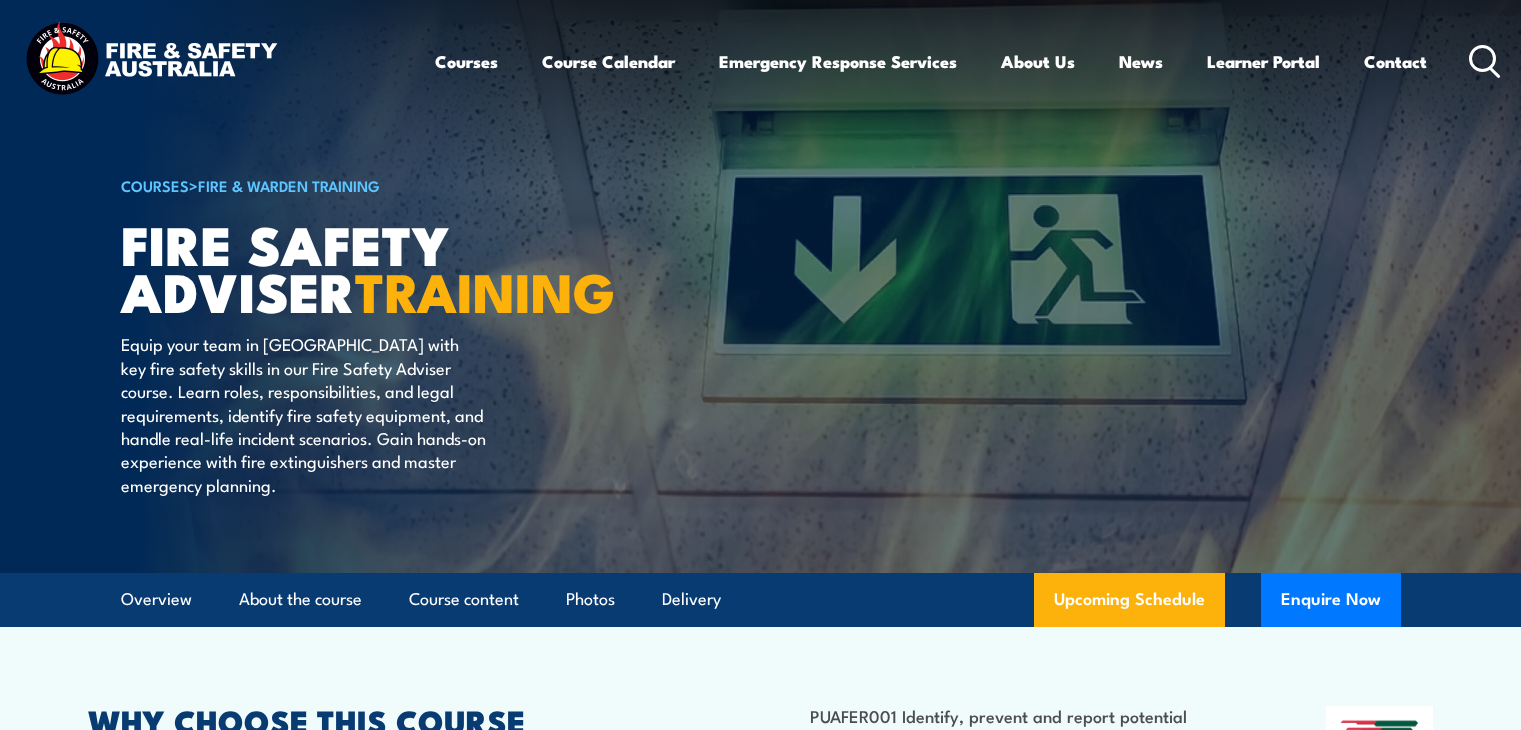 scroll, scrollTop: 0, scrollLeft: 0, axis: both 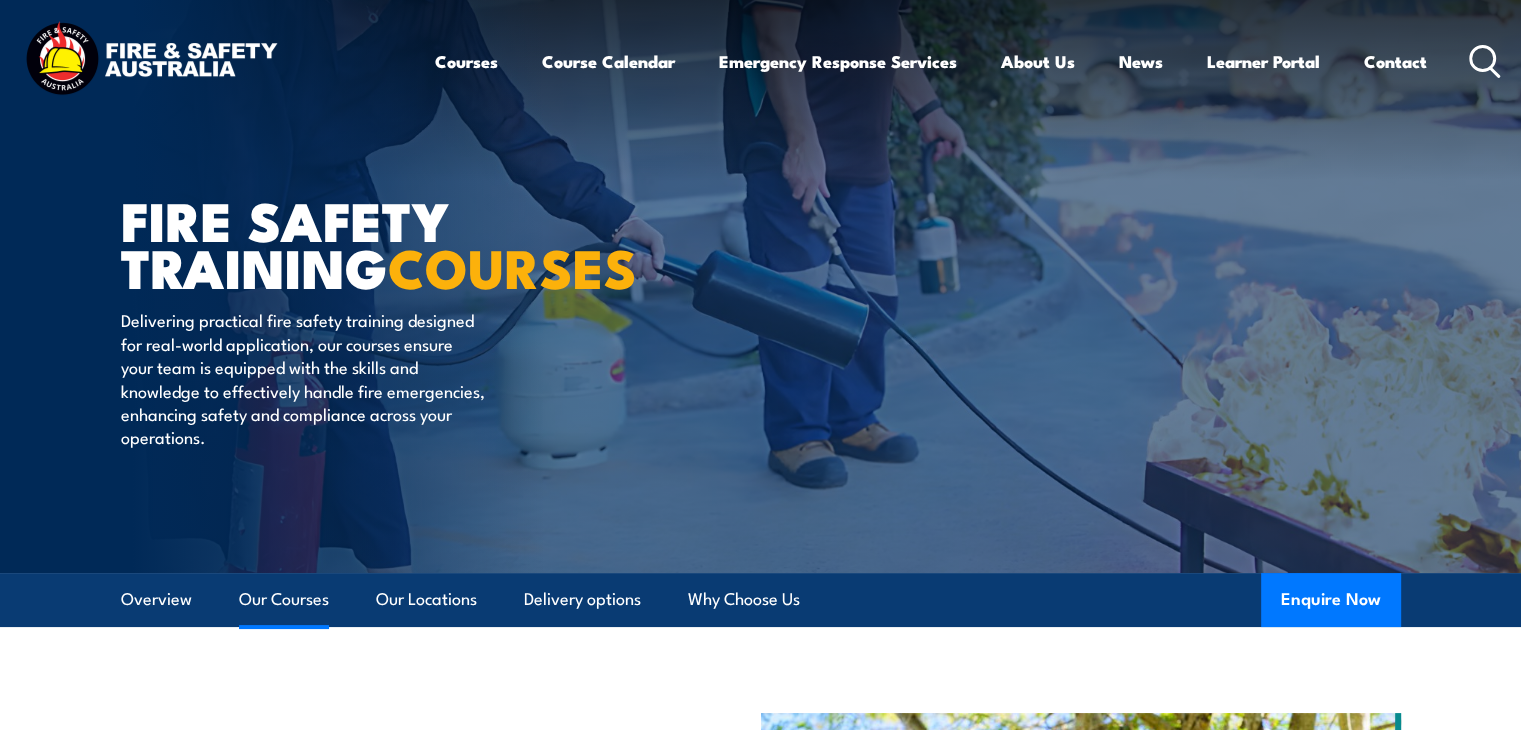 click on "Our Courses" at bounding box center [284, 599] 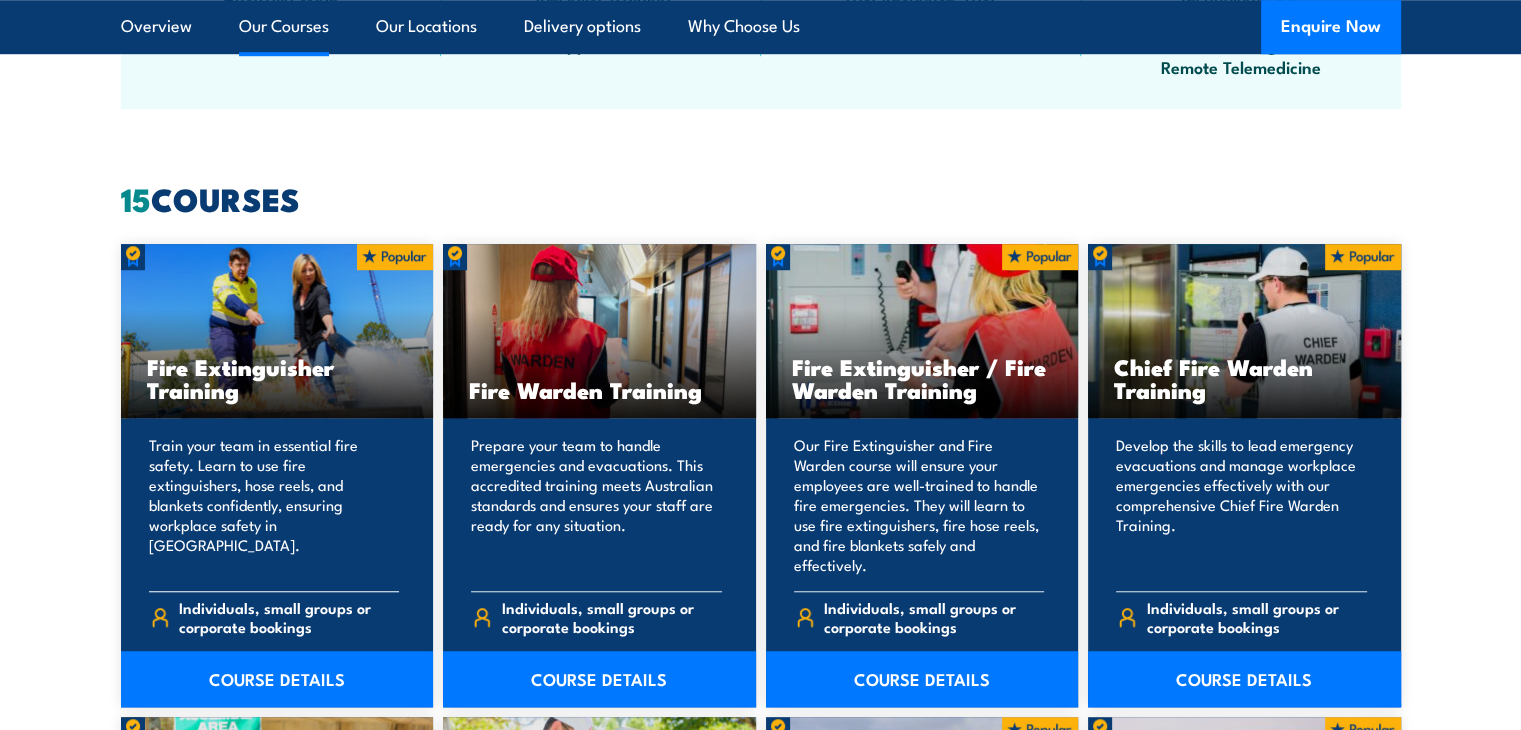 scroll, scrollTop: 1516, scrollLeft: 0, axis: vertical 